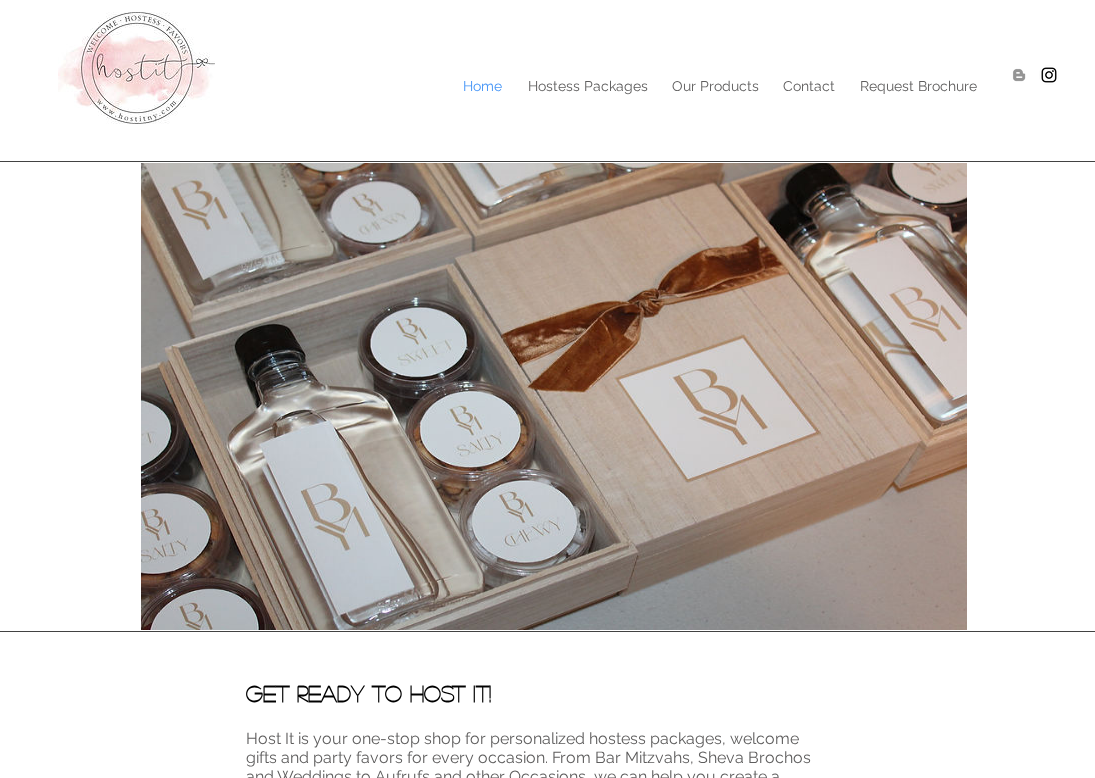 scroll, scrollTop: 0, scrollLeft: 0, axis: both 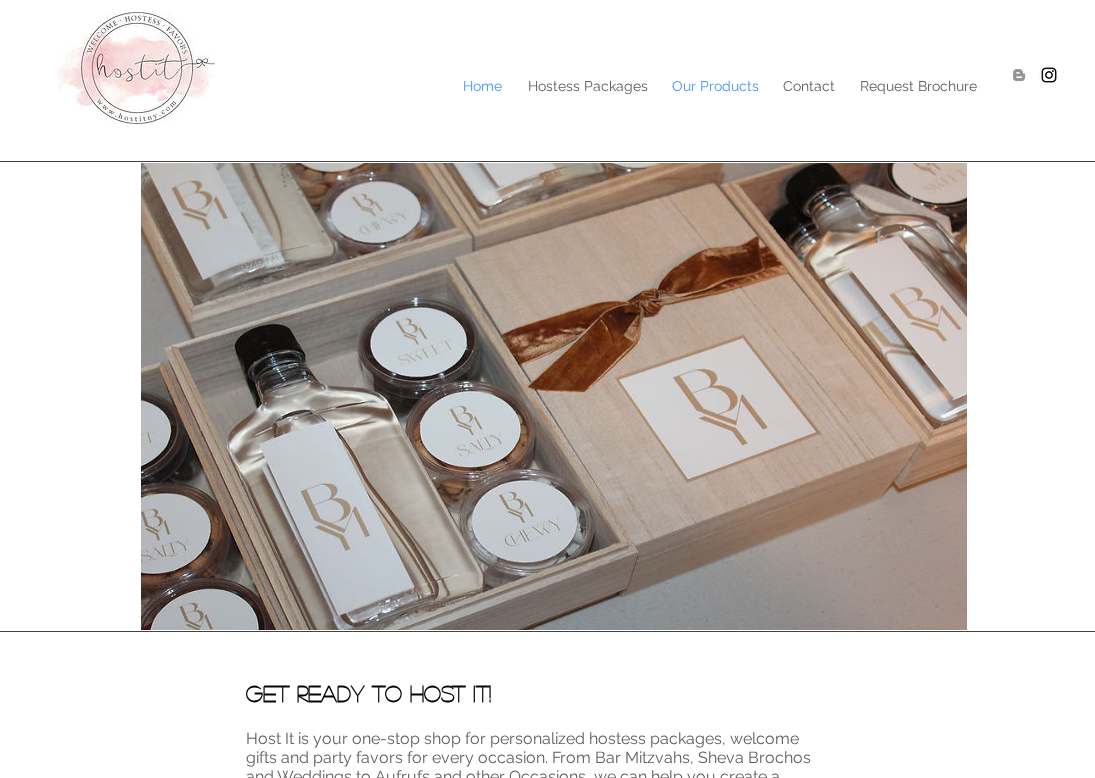 click on "Our Products" at bounding box center [715, 86] 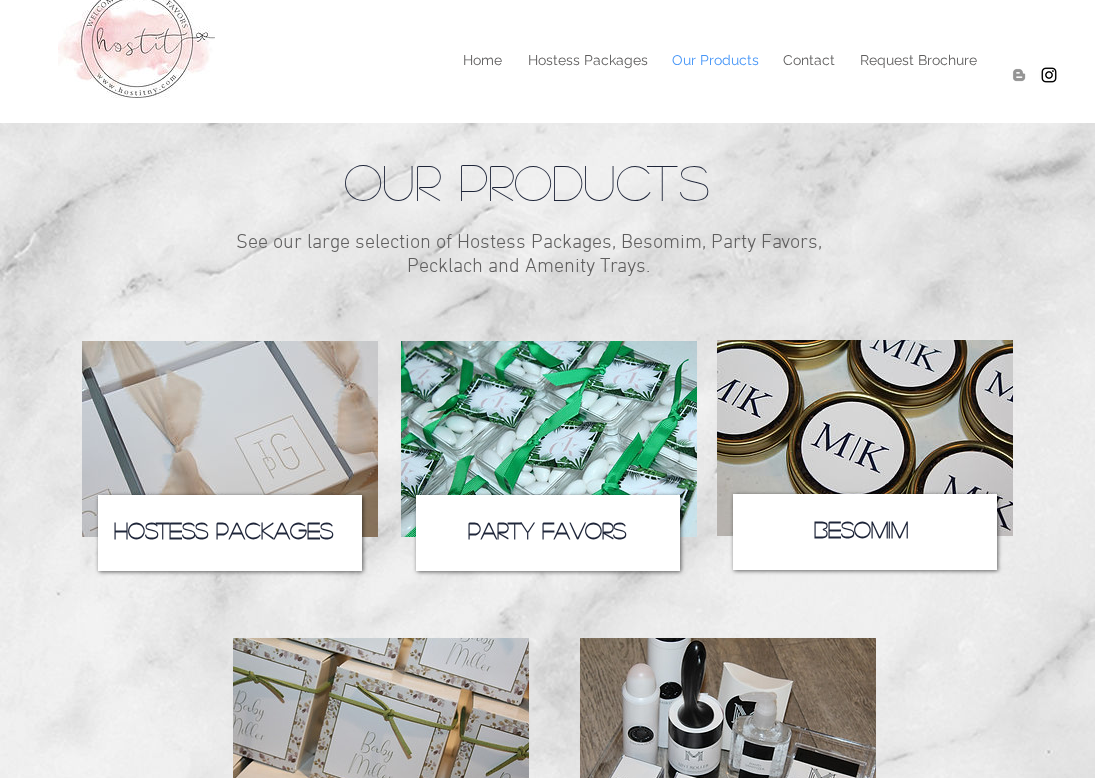 scroll, scrollTop: 0, scrollLeft: 0, axis: both 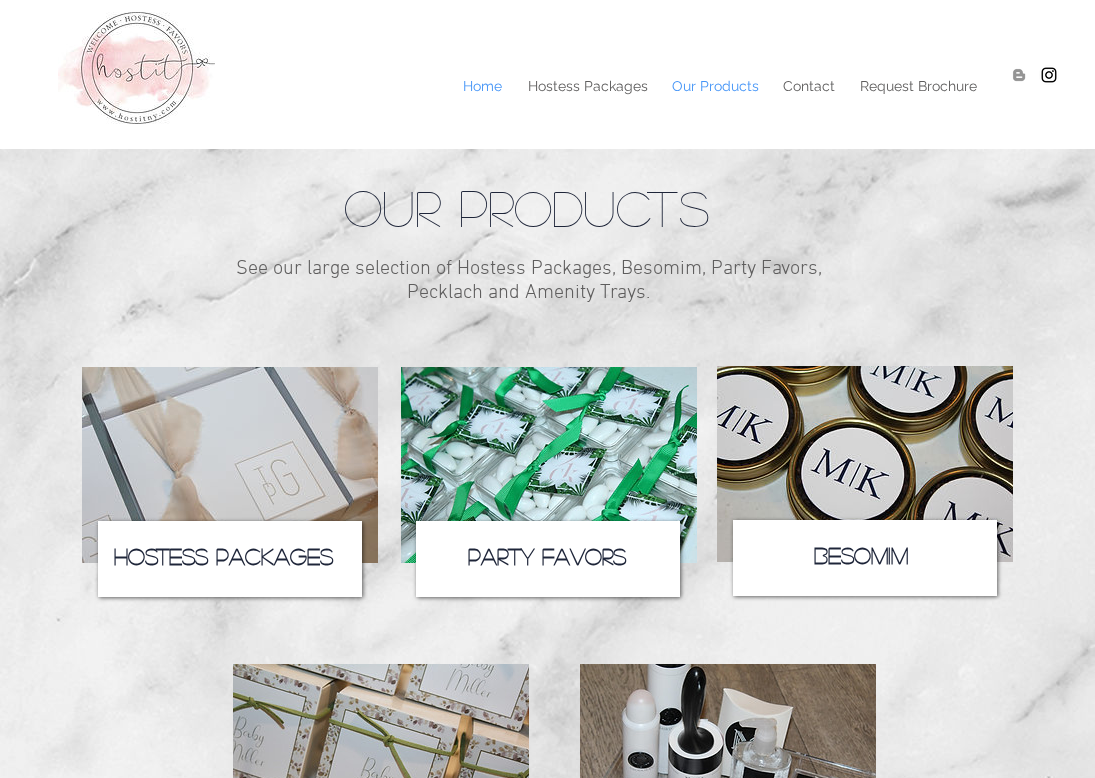 click on "Home" at bounding box center [482, 86] 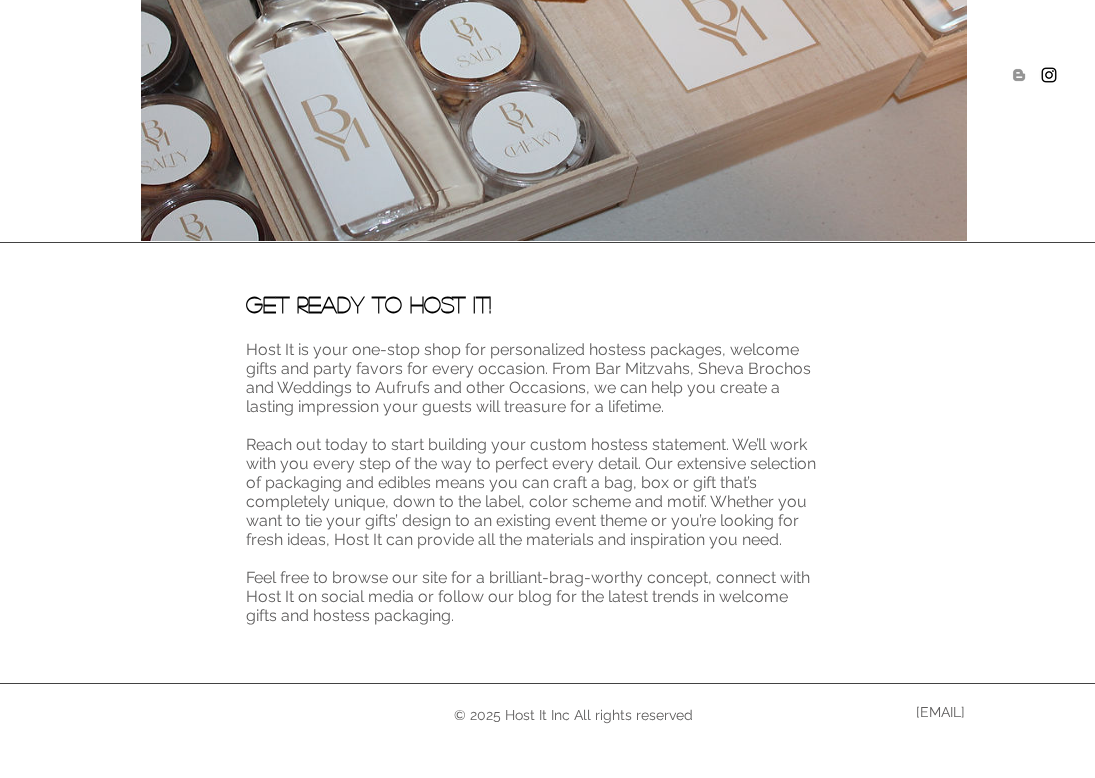 scroll, scrollTop: 0, scrollLeft: 0, axis: both 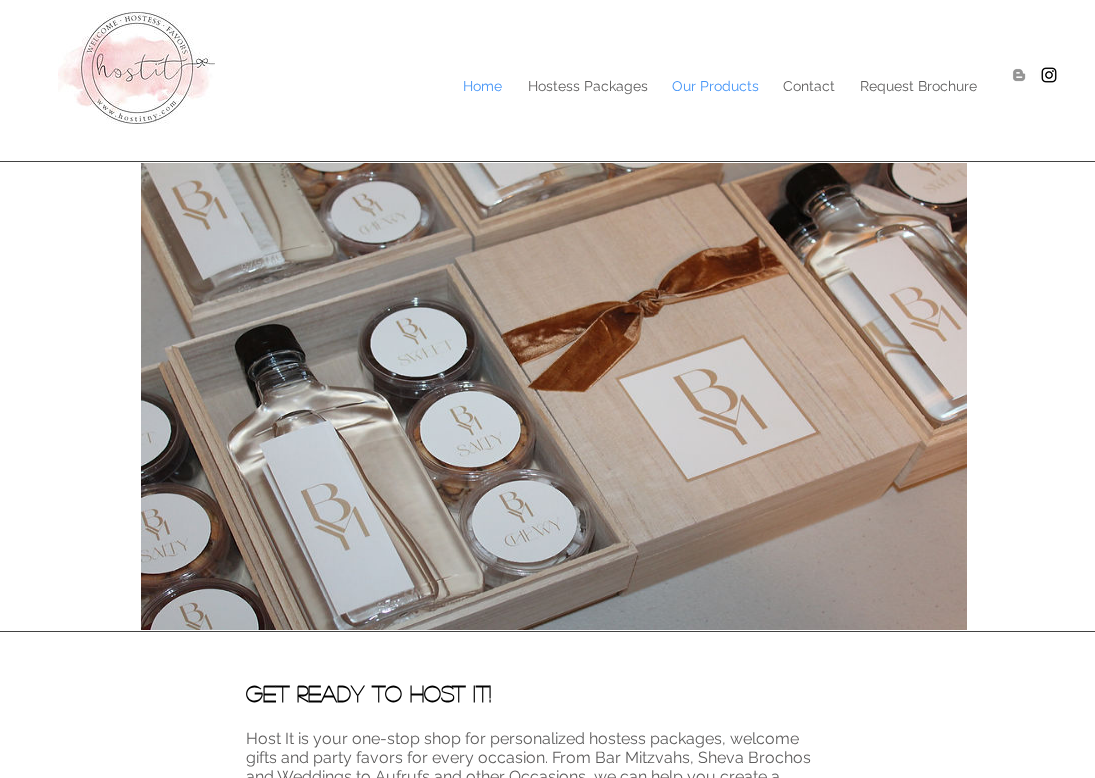 click on "Our Products" at bounding box center (715, 86) 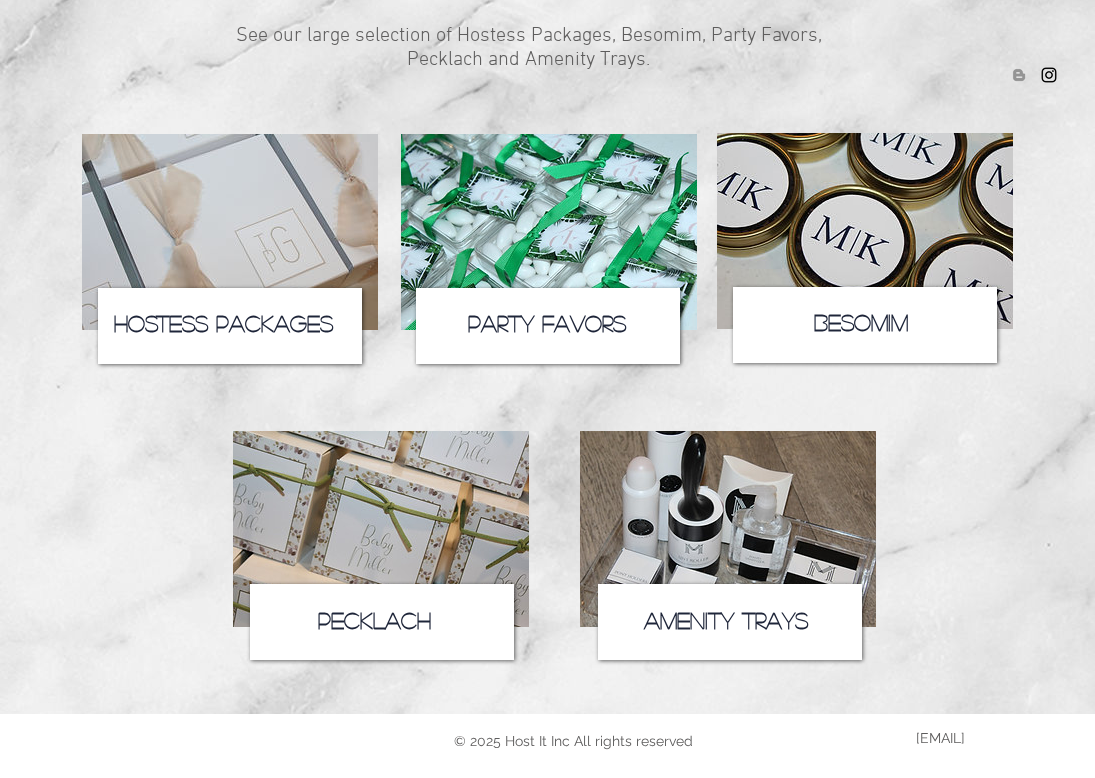 scroll, scrollTop: 259, scrollLeft: 0, axis: vertical 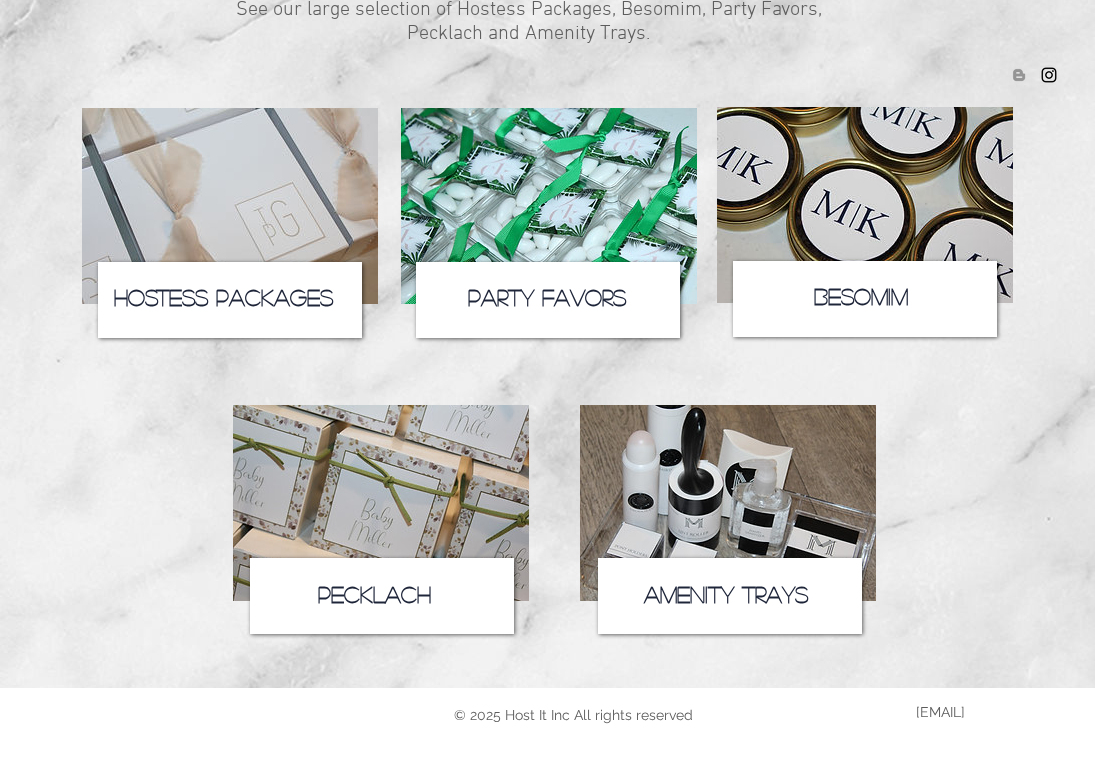click at bounding box center (230, 300) 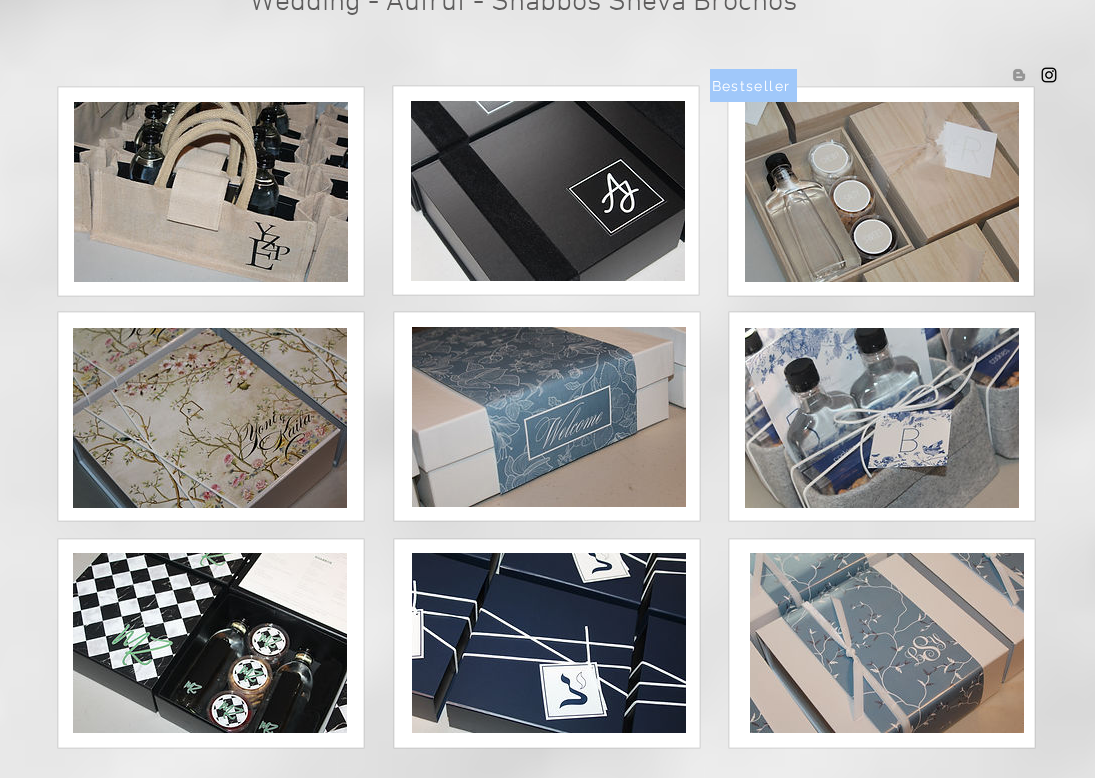 scroll, scrollTop: 0, scrollLeft: 0, axis: both 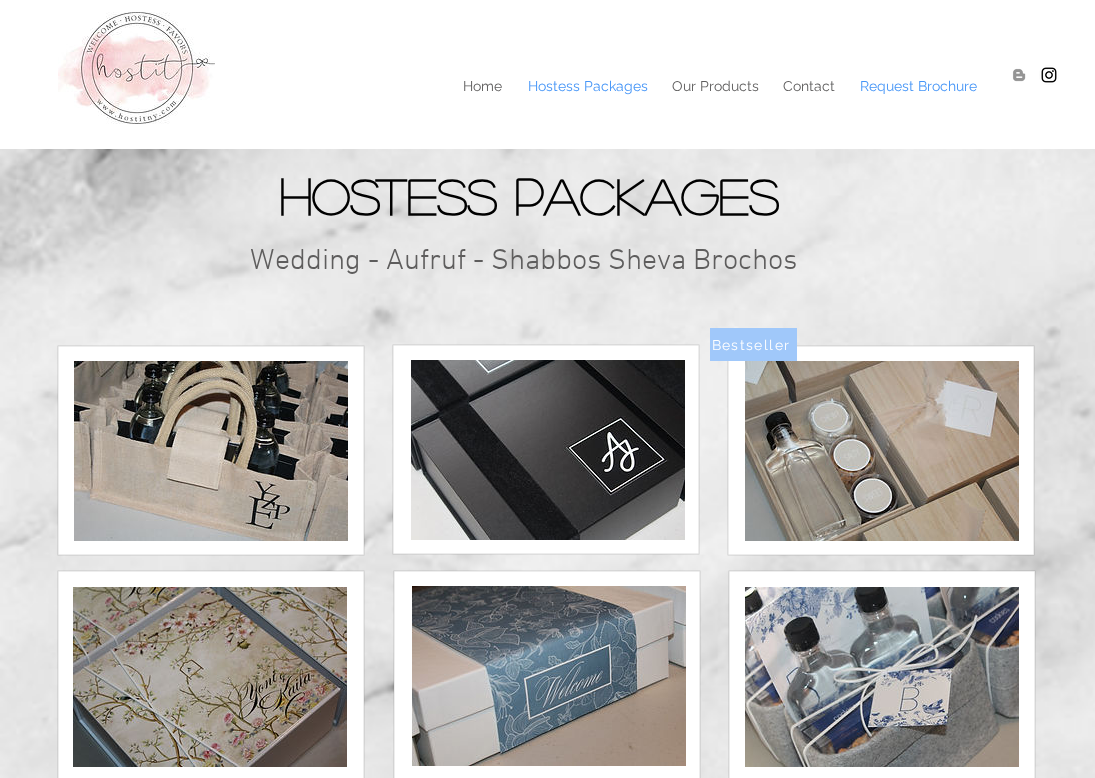 click on "Request Brochure" at bounding box center (918, 86) 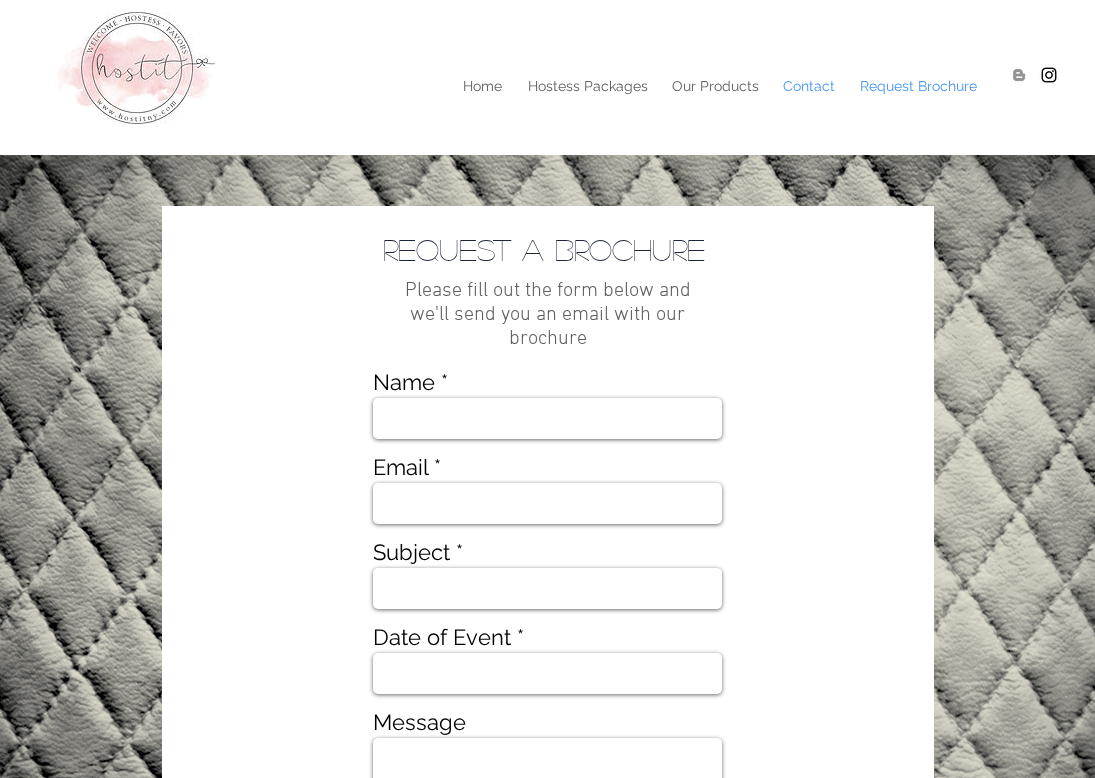 click on "Contact" at bounding box center [809, 86] 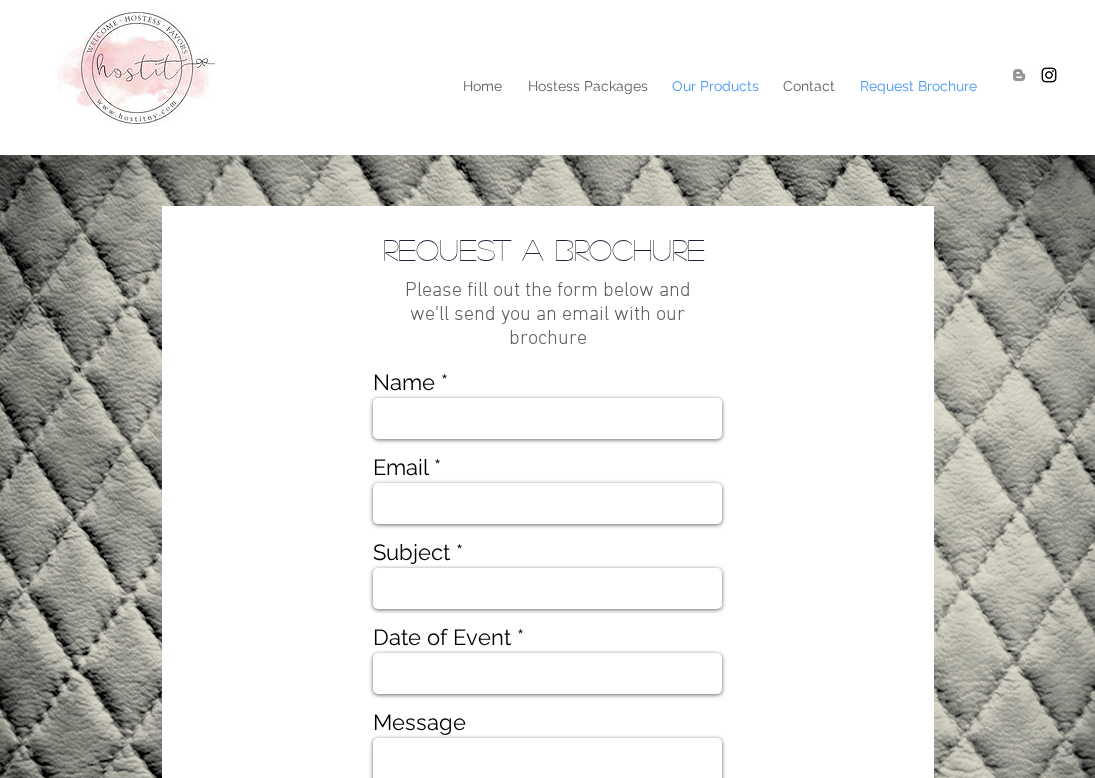 click on "Our Products" at bounding box center (715, 86) 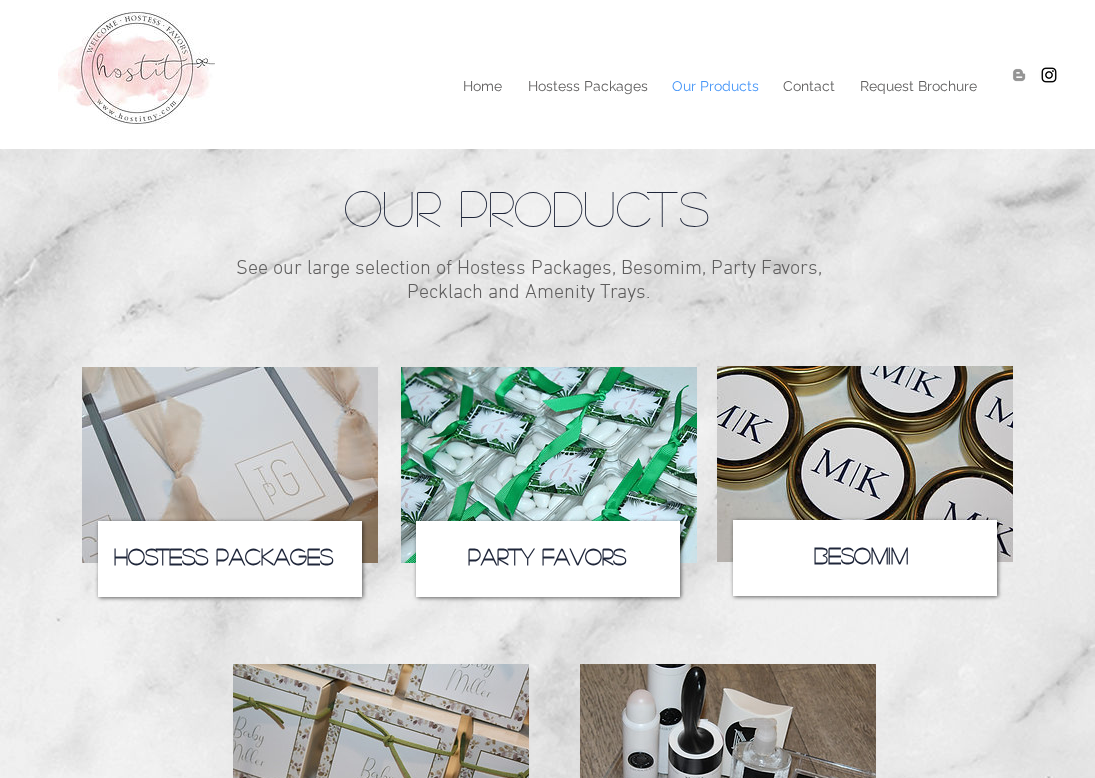 scroll, scrollTop: 259, scrollLeft: 0, axis: vertical 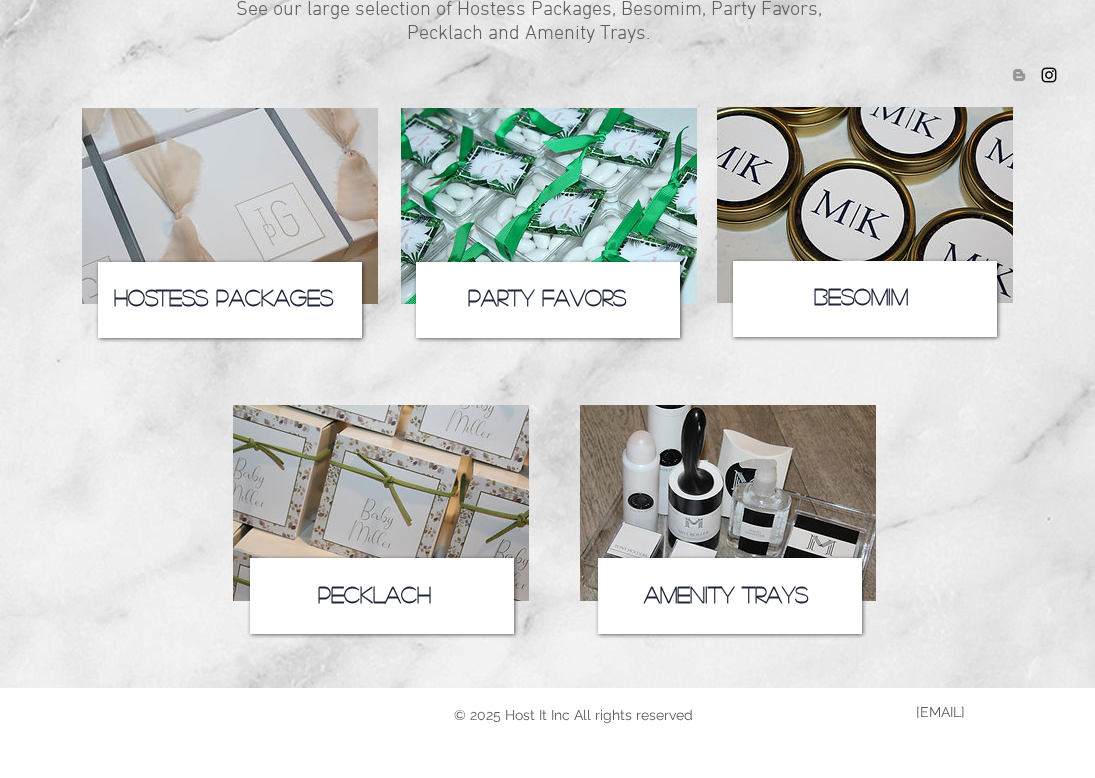 click at bounding box center (382, 596) 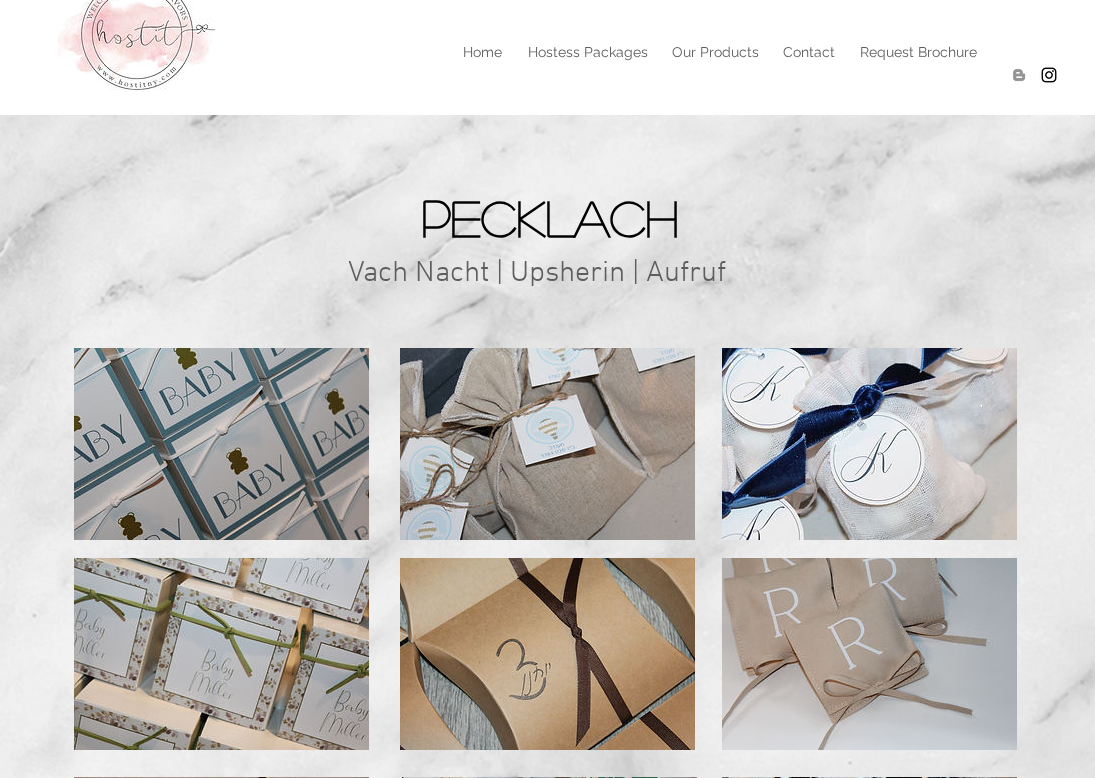 scroll, scrollTop: 0, scrollLeft: 0, axis: both 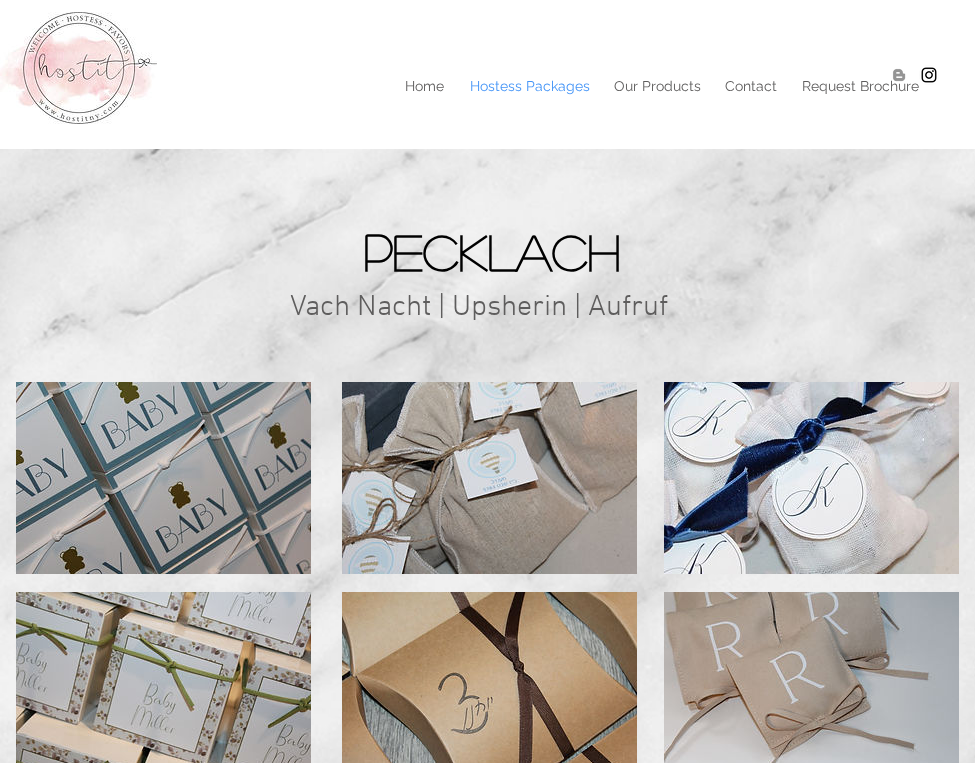 click on "Hostess Packages" at bounding box center [530, 86] 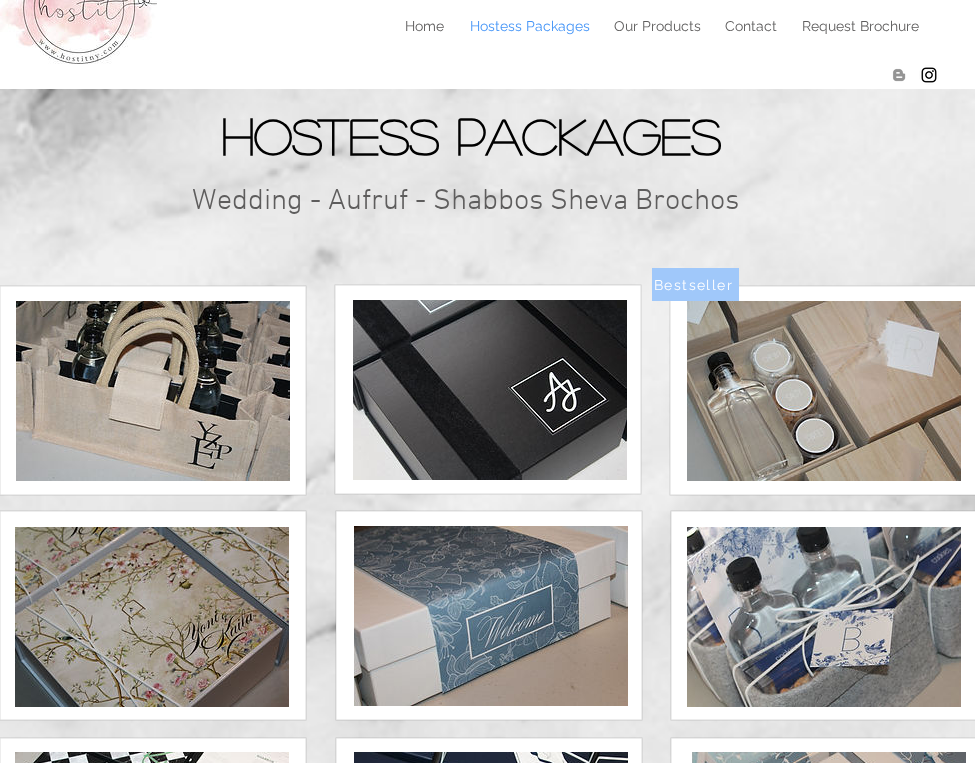 scroll, scrollTop: 0, scrollLeft: 0, axis: both 